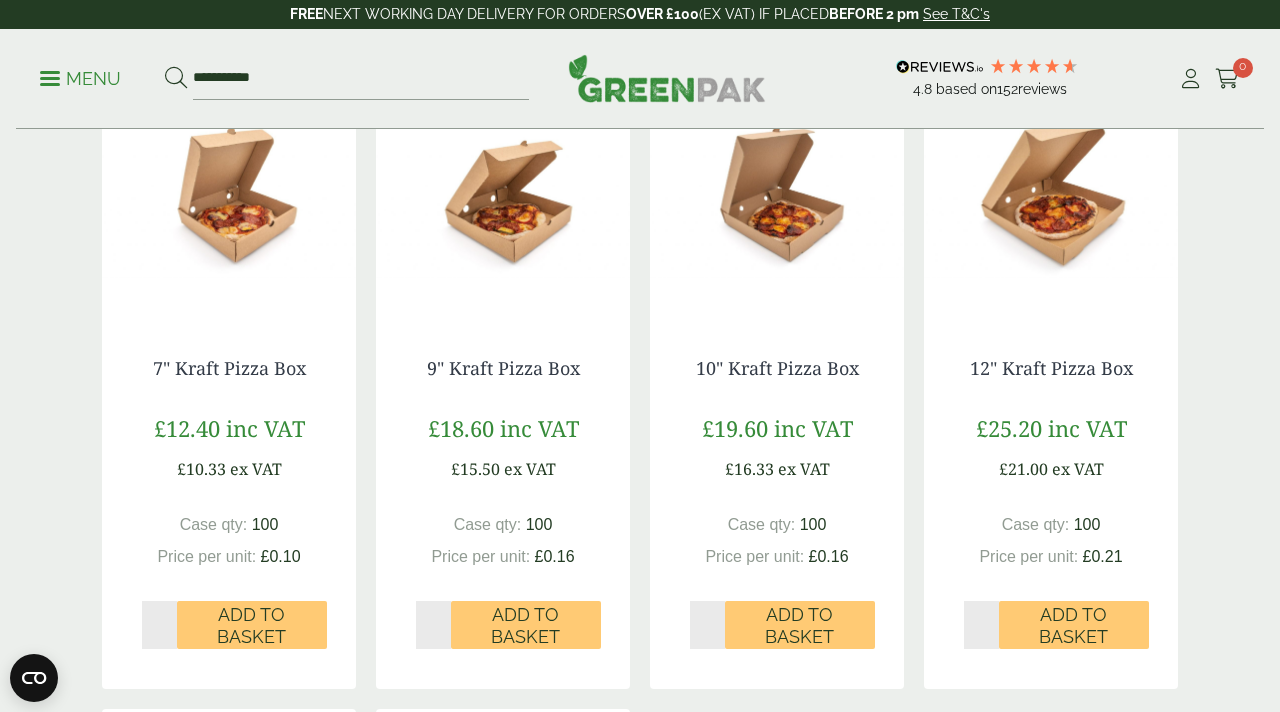 scroll, scrollTop: 525, scrollLeft: 0, axis: vertical 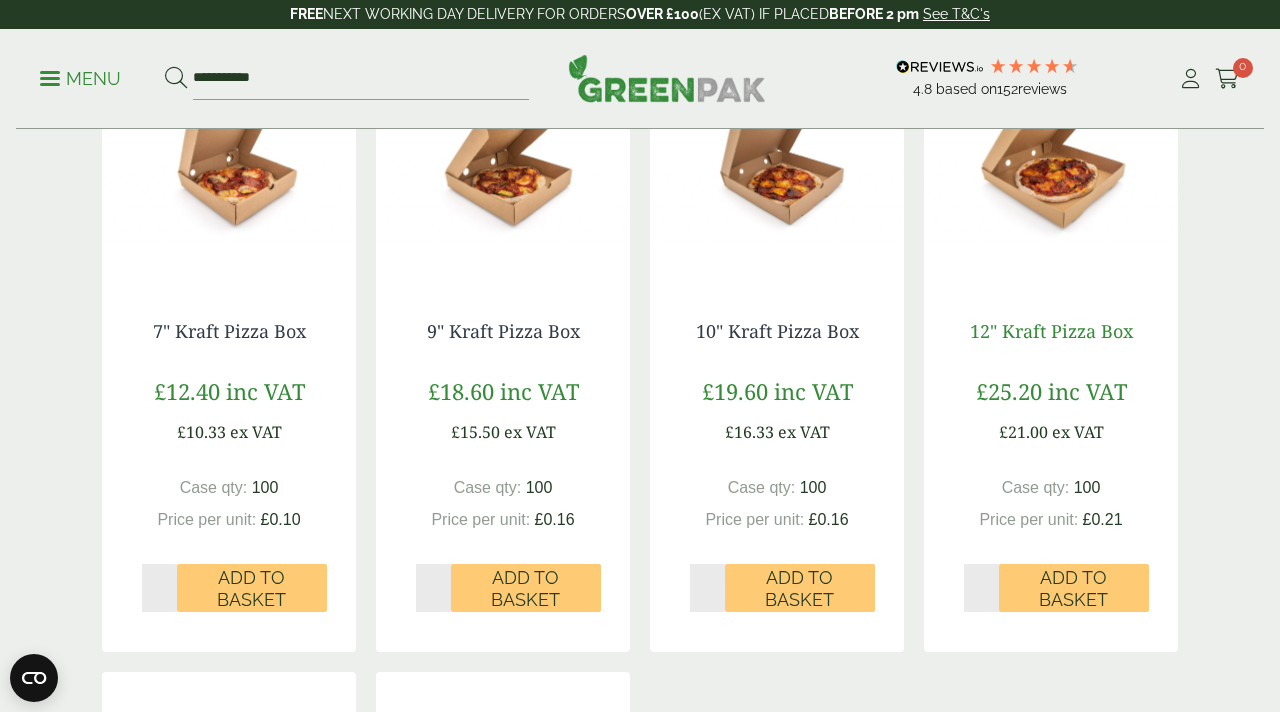 click on "12" Kraft Pizza Box" at bounding box center [1051, 331] 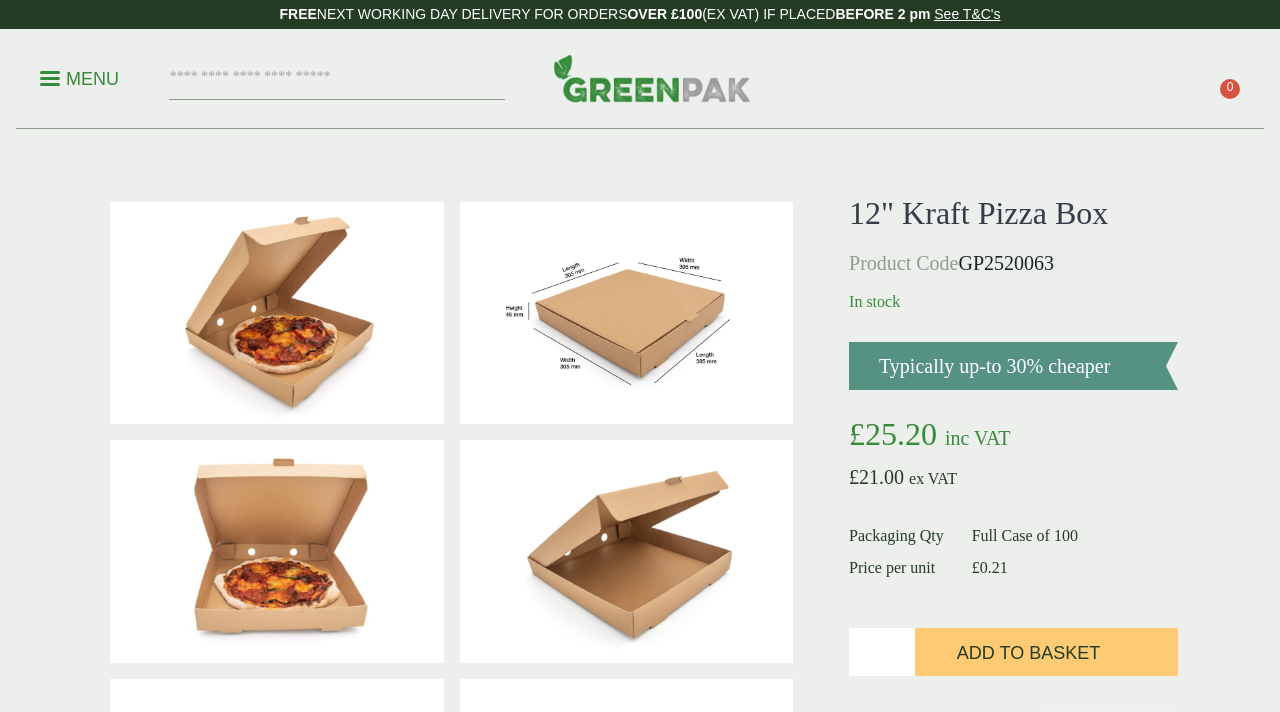 scroll, scrollTop: 0, scrollLeft: 0, axis: both 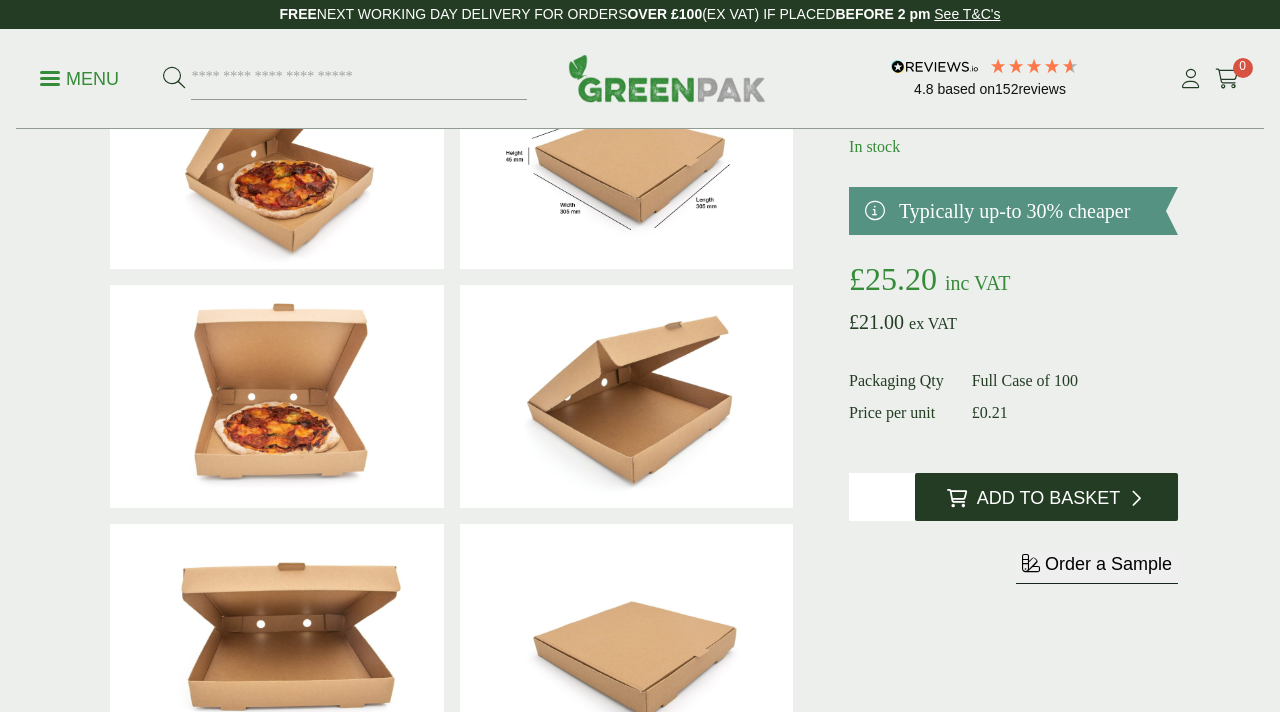 click on "Add to Basket" at bounding box center [1048, 499] 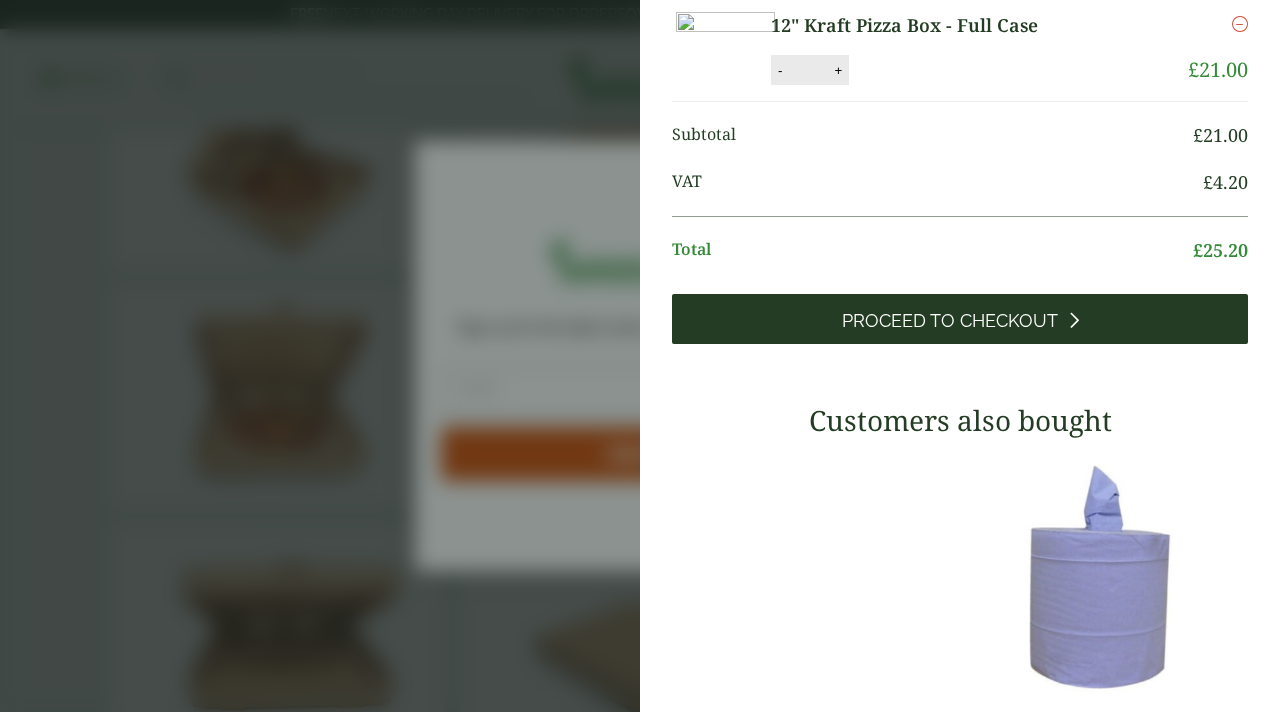 scroll, scrollTop: 0, scrollLeft: 0, axis: both 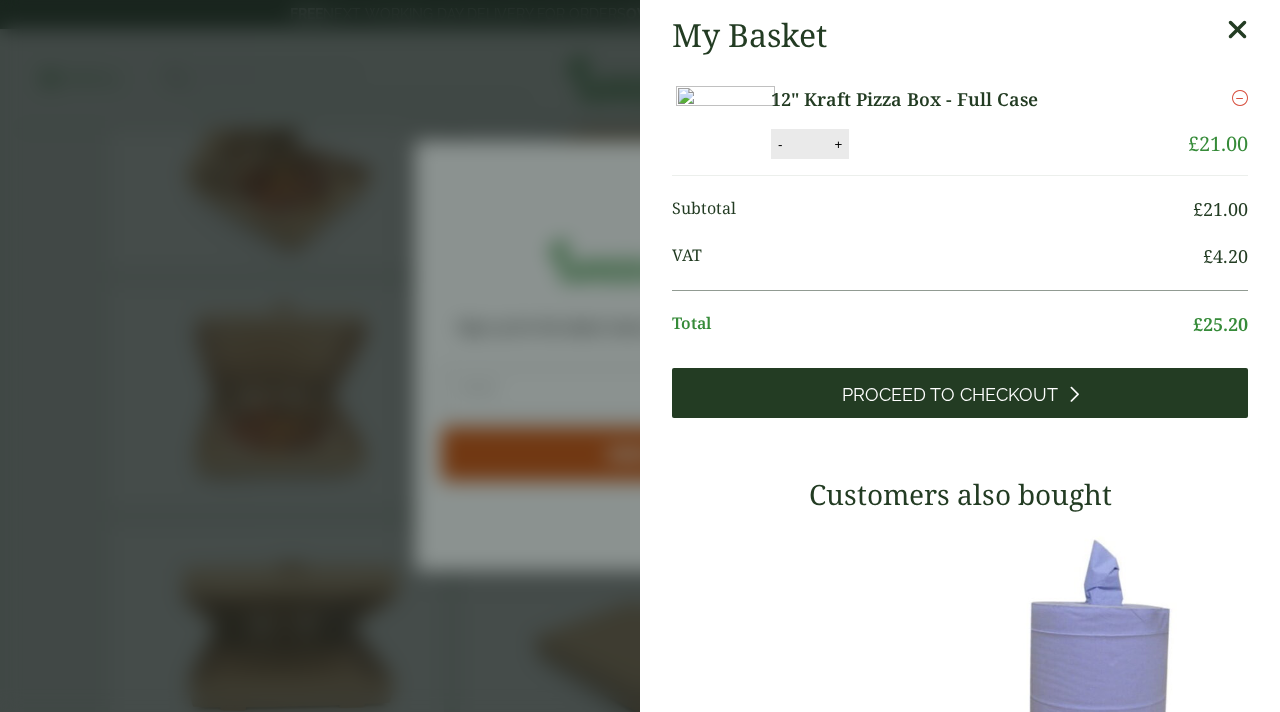 click on "Proceed to Checkout" at bounding box center [950, 395] 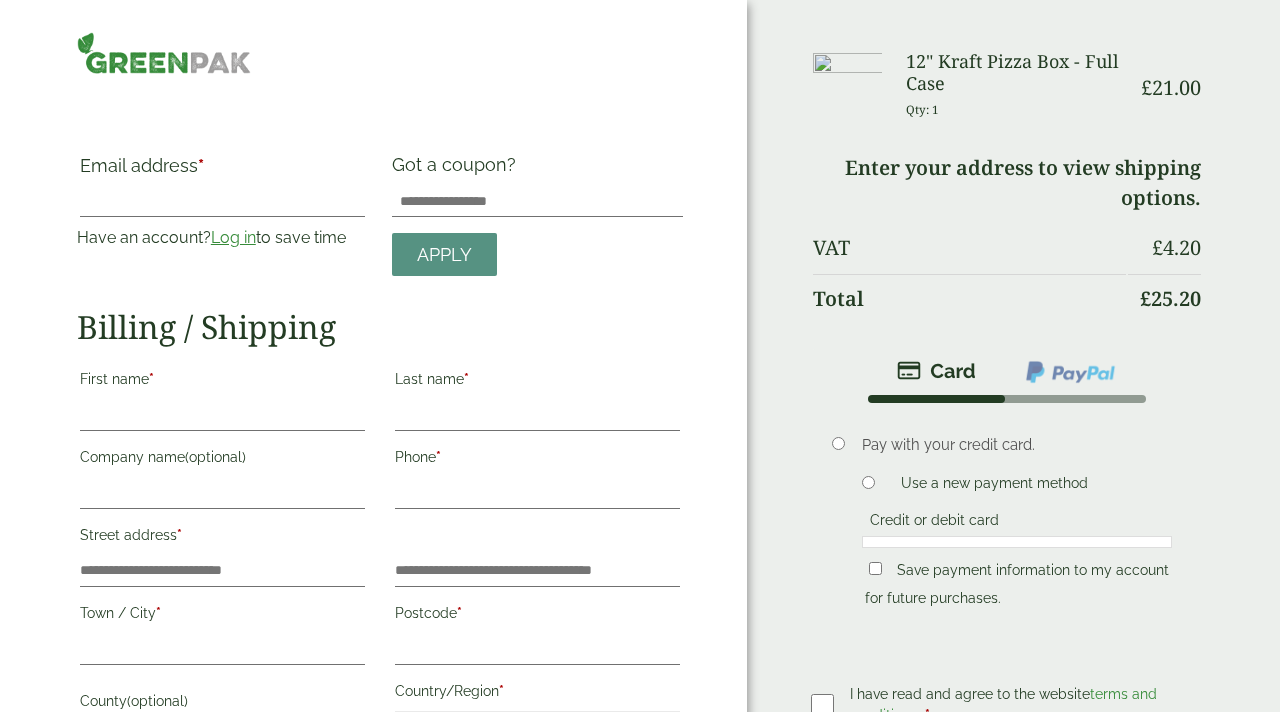 scroll, scrollTop: 0, scrollLeft: 0, axis: both 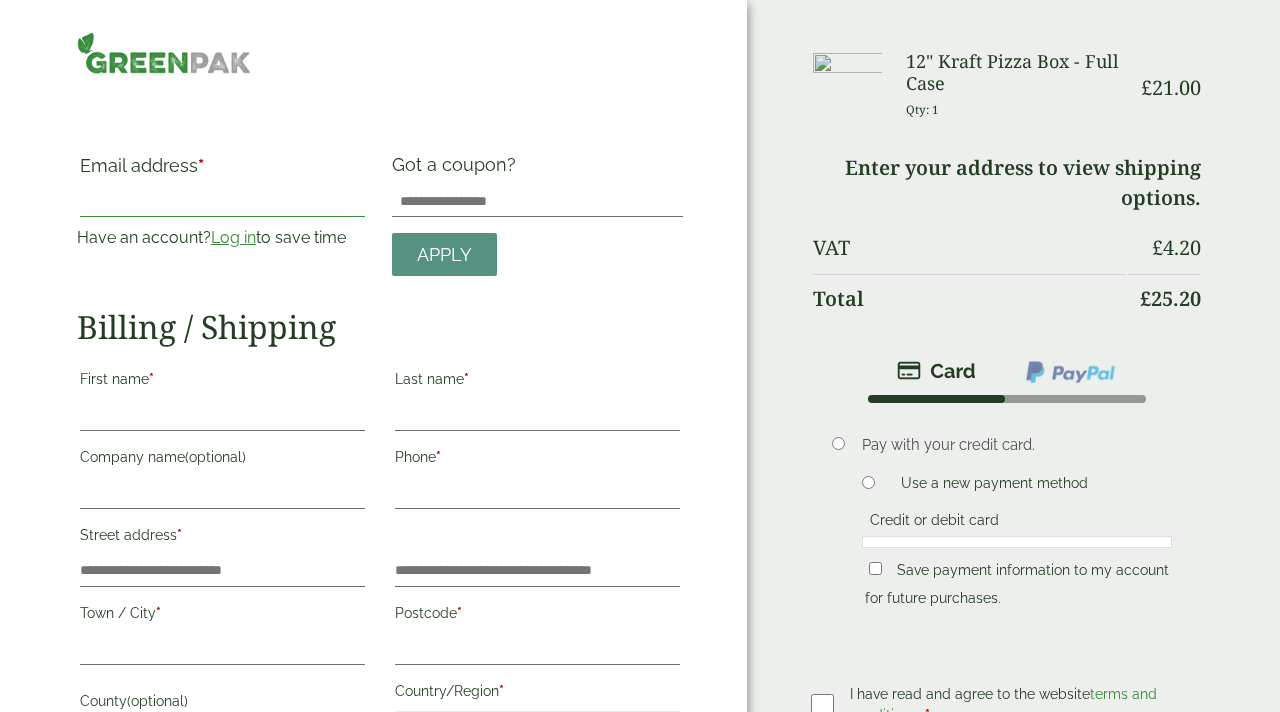 click on "Email address  *" at bounding box center [222, 201] 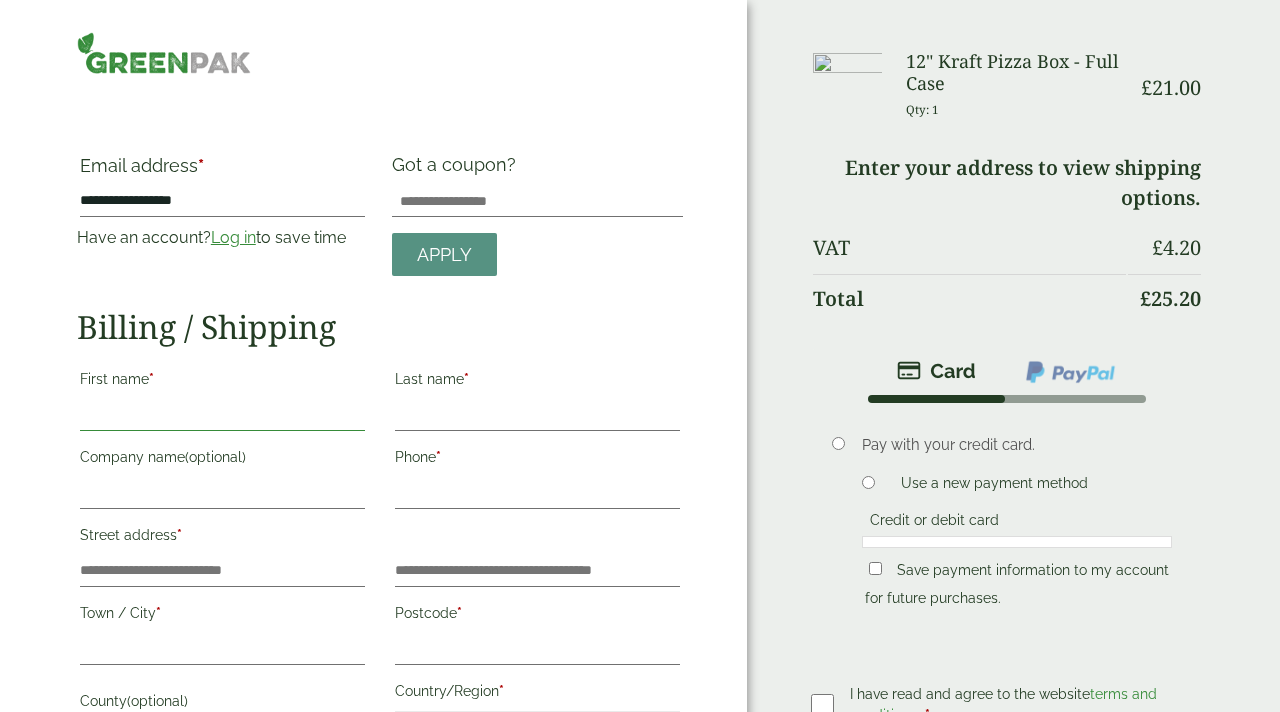 type on "*****" 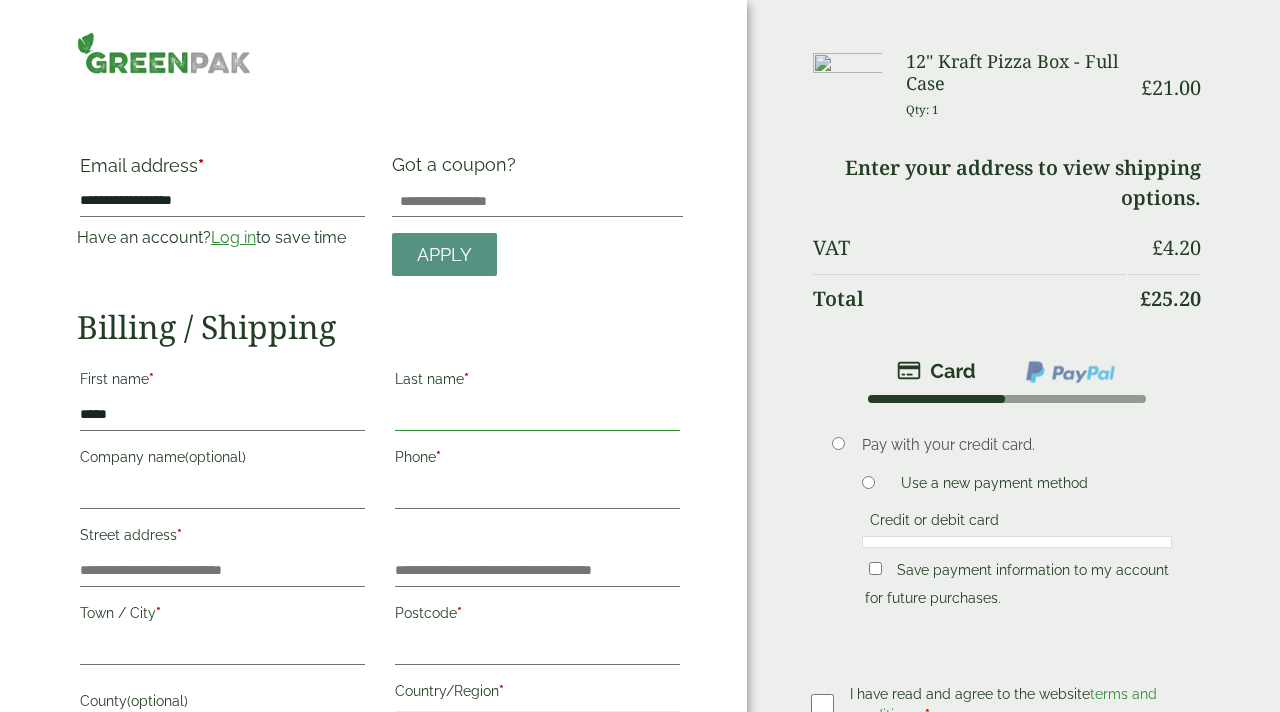 type on "**********" 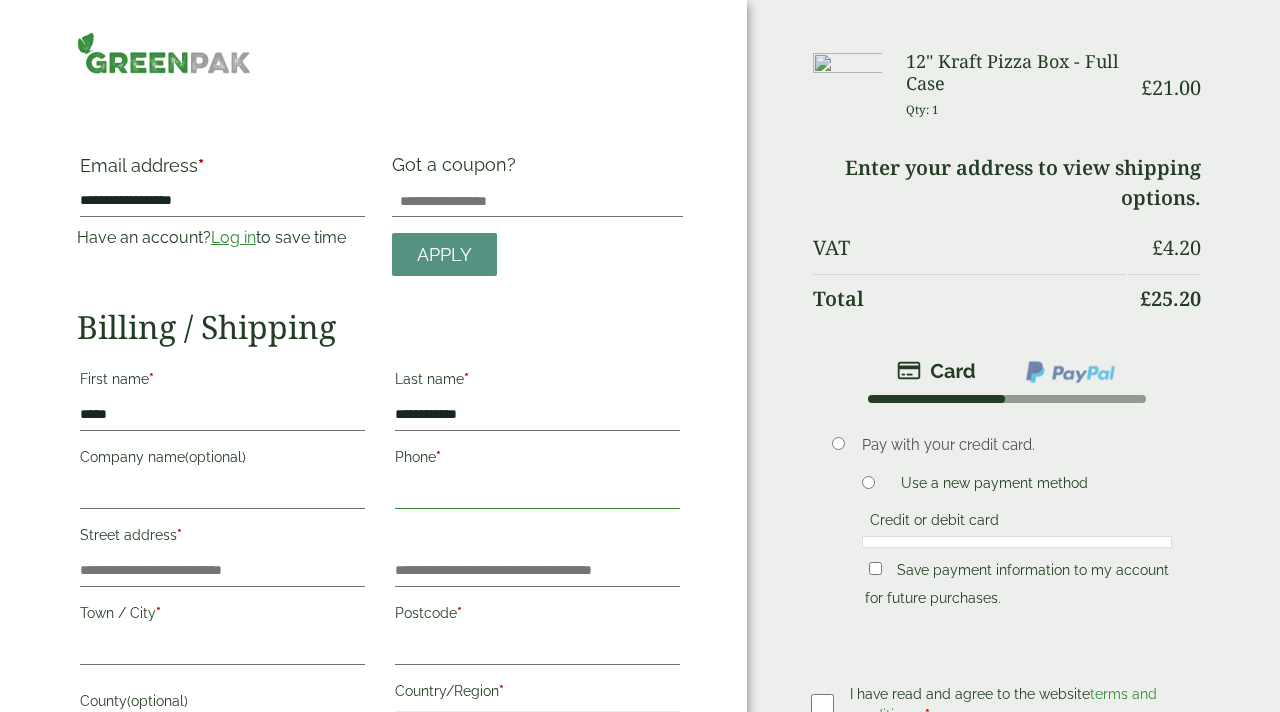 type on "**********" 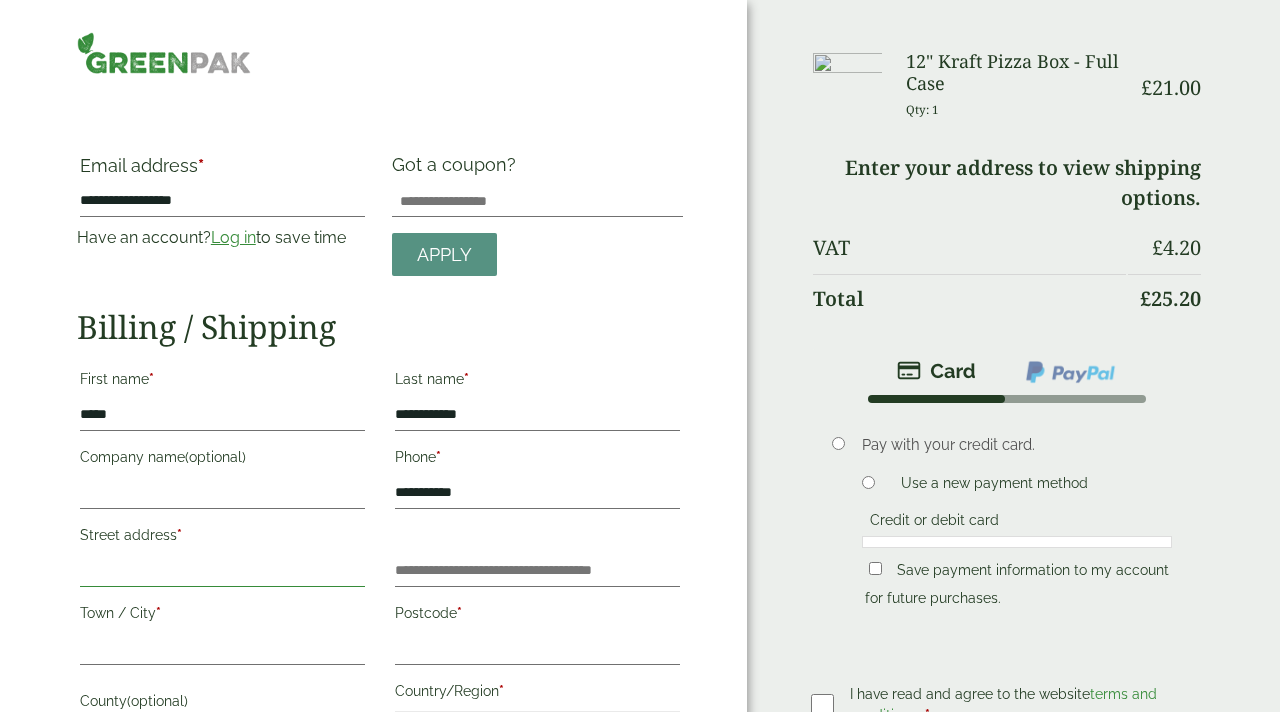 type on "**********" 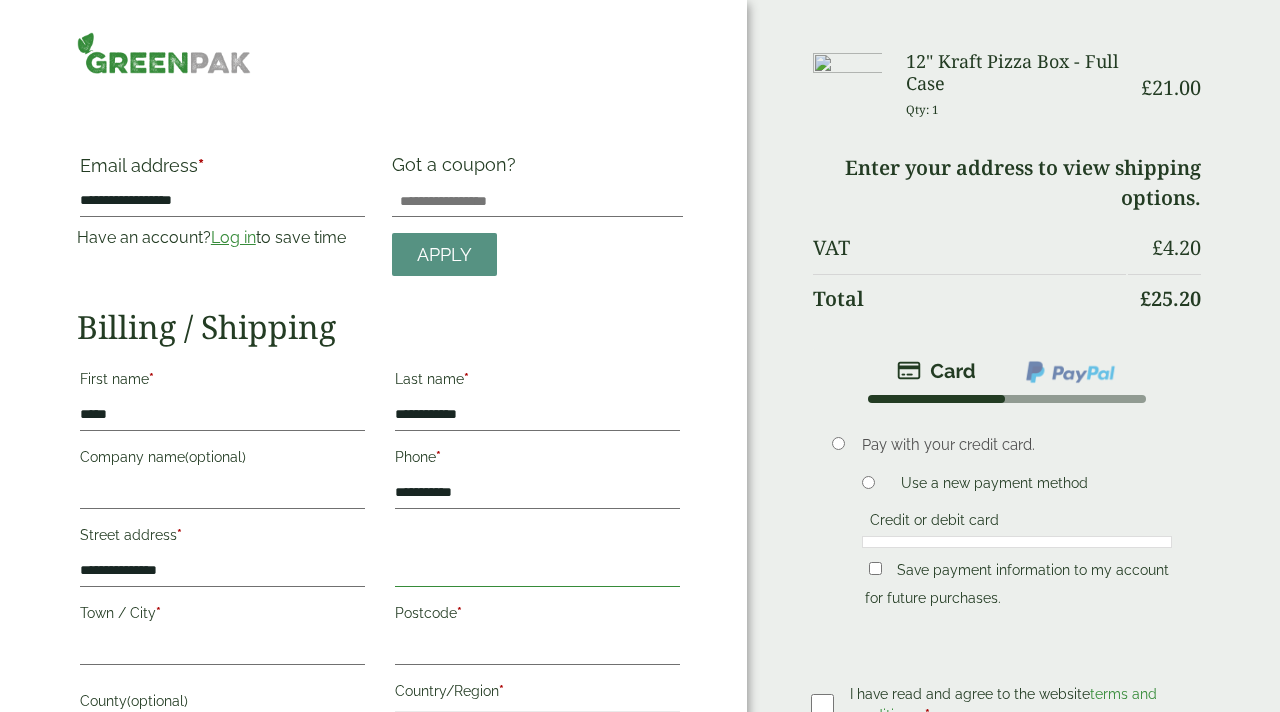 type on "*********" 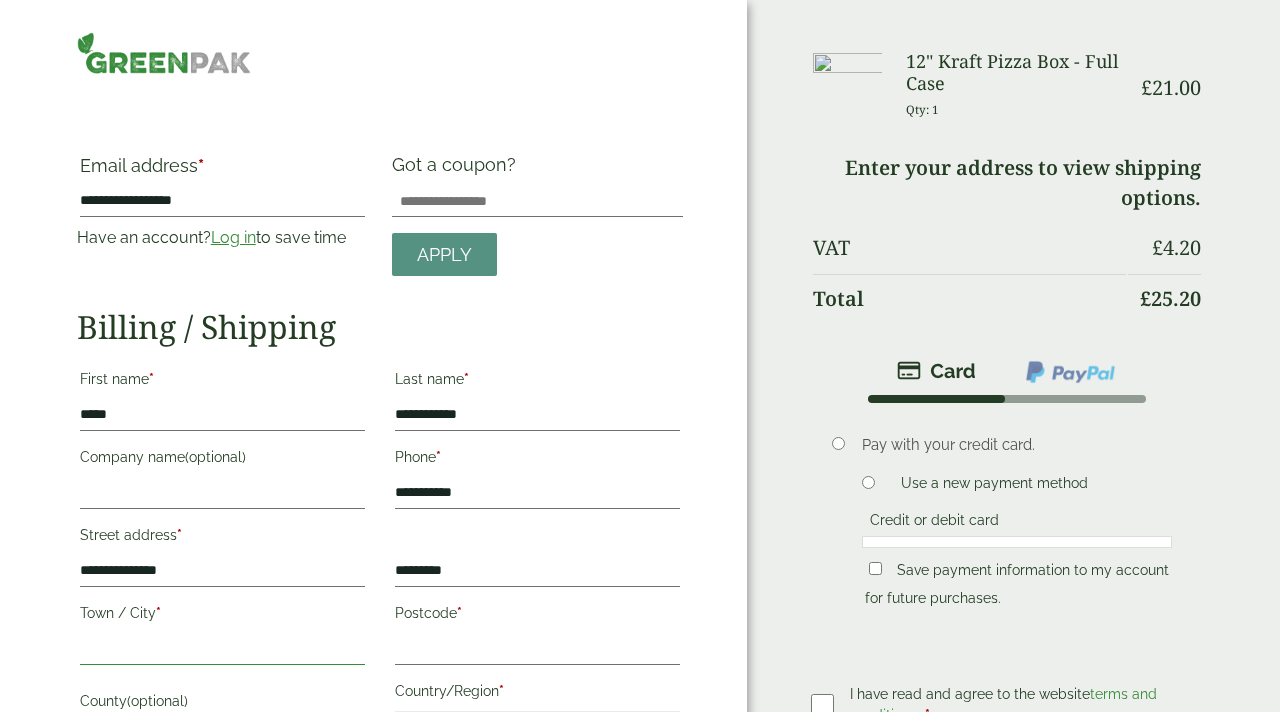 type on "**********" 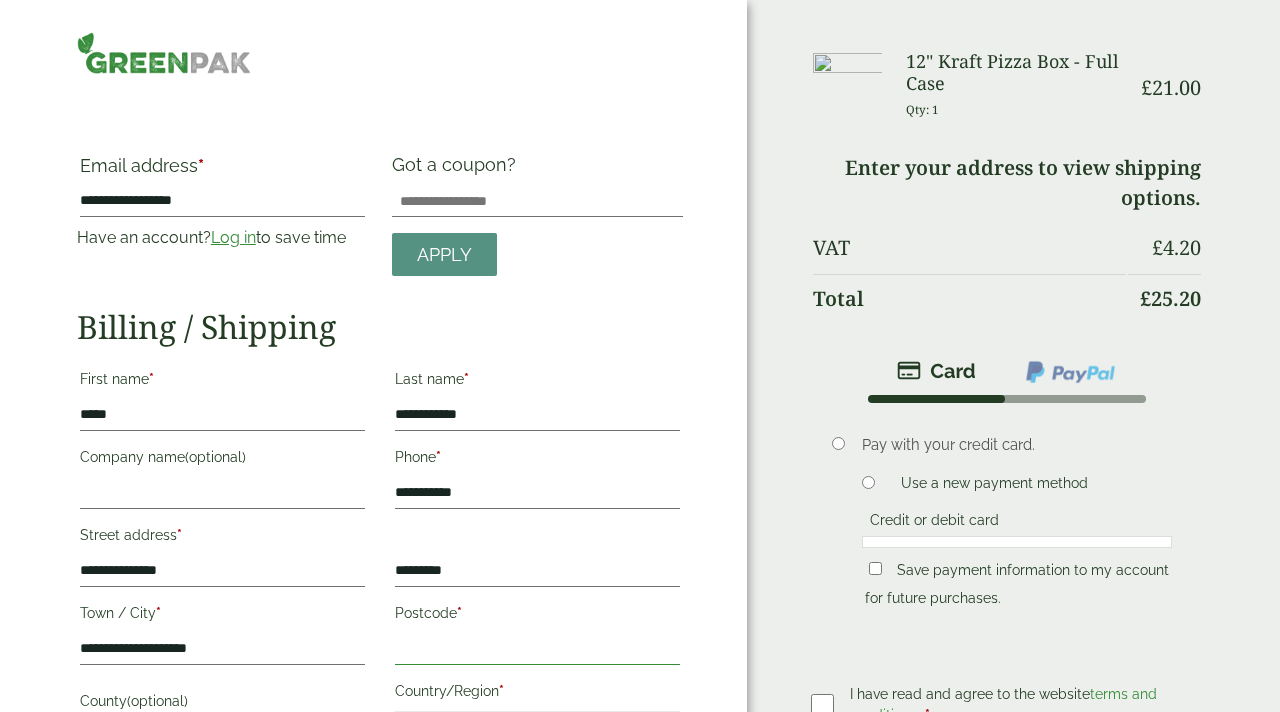 type on "********" 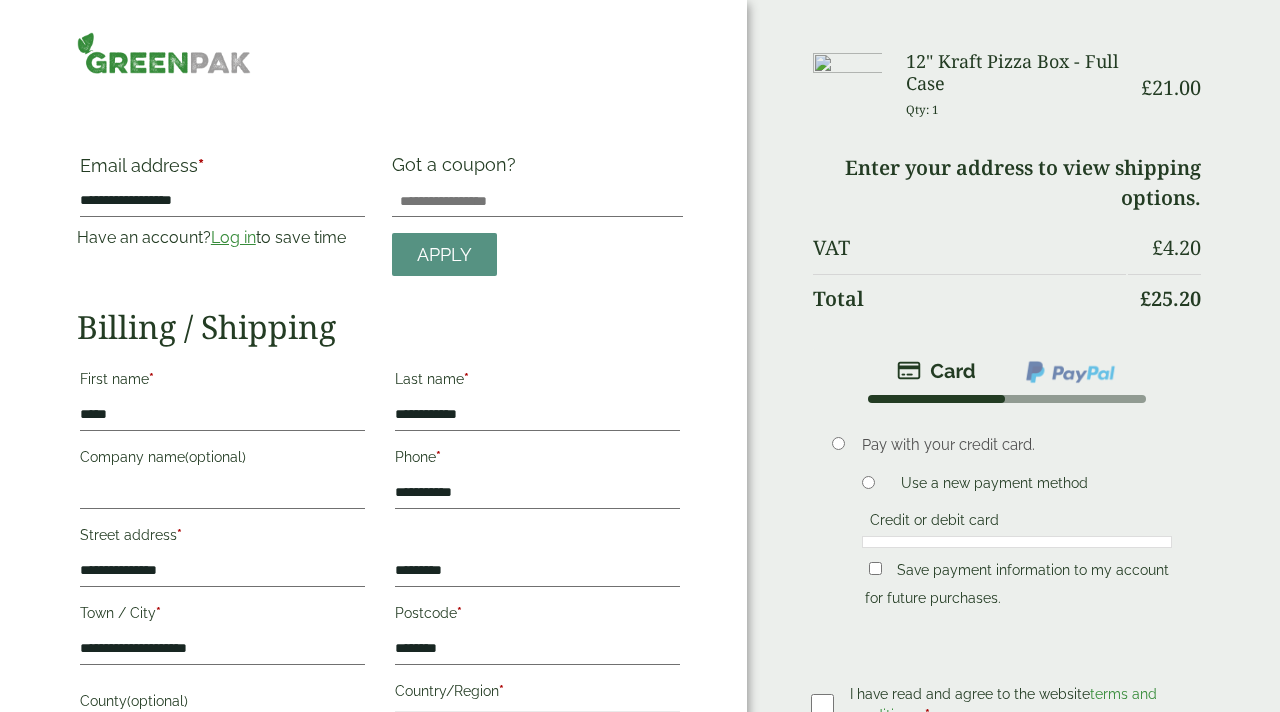 type on "****" 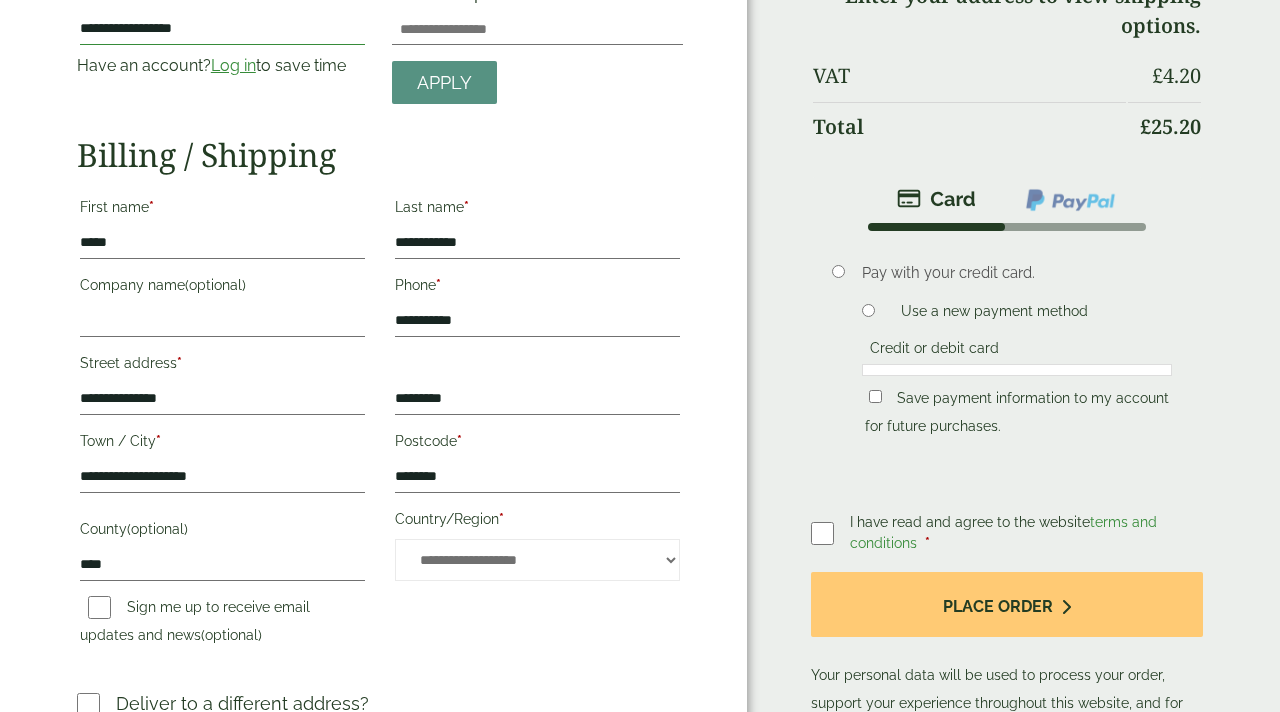 scroll, scrollTop: 39, scrollLeft: 0, axis: vertical 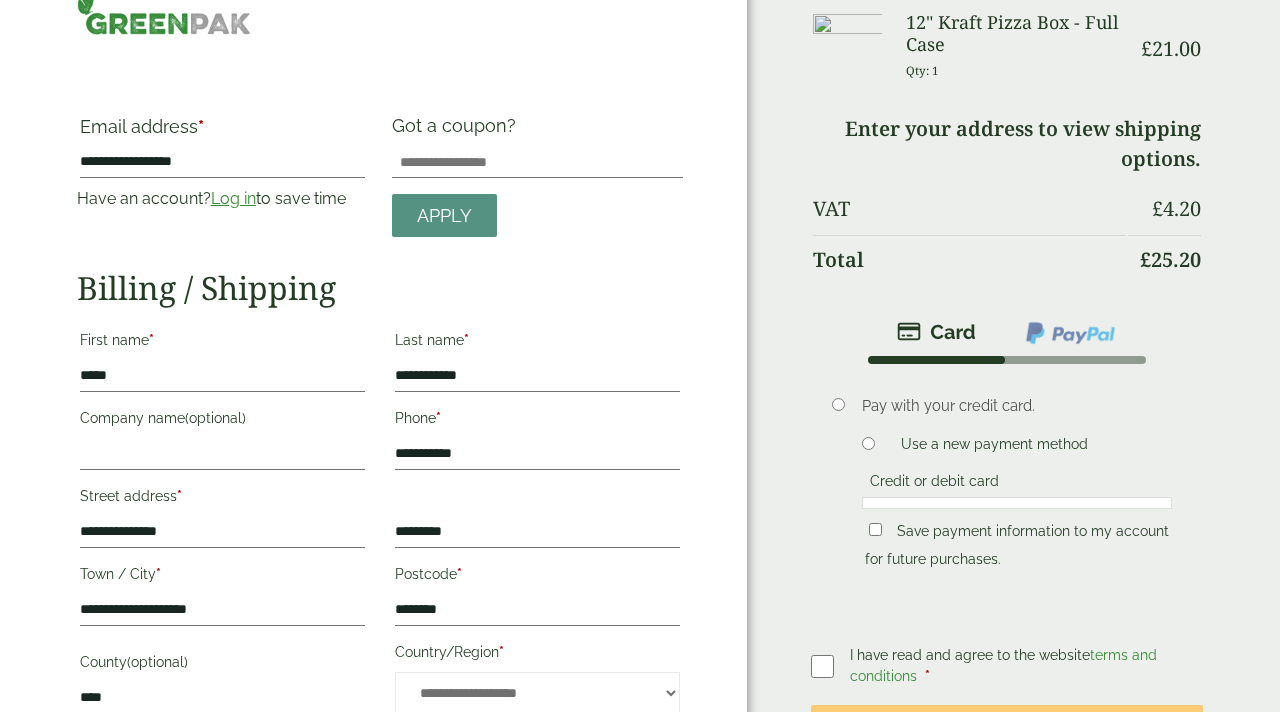 click on "Credit or debit card" at bounding box center [934, 484] 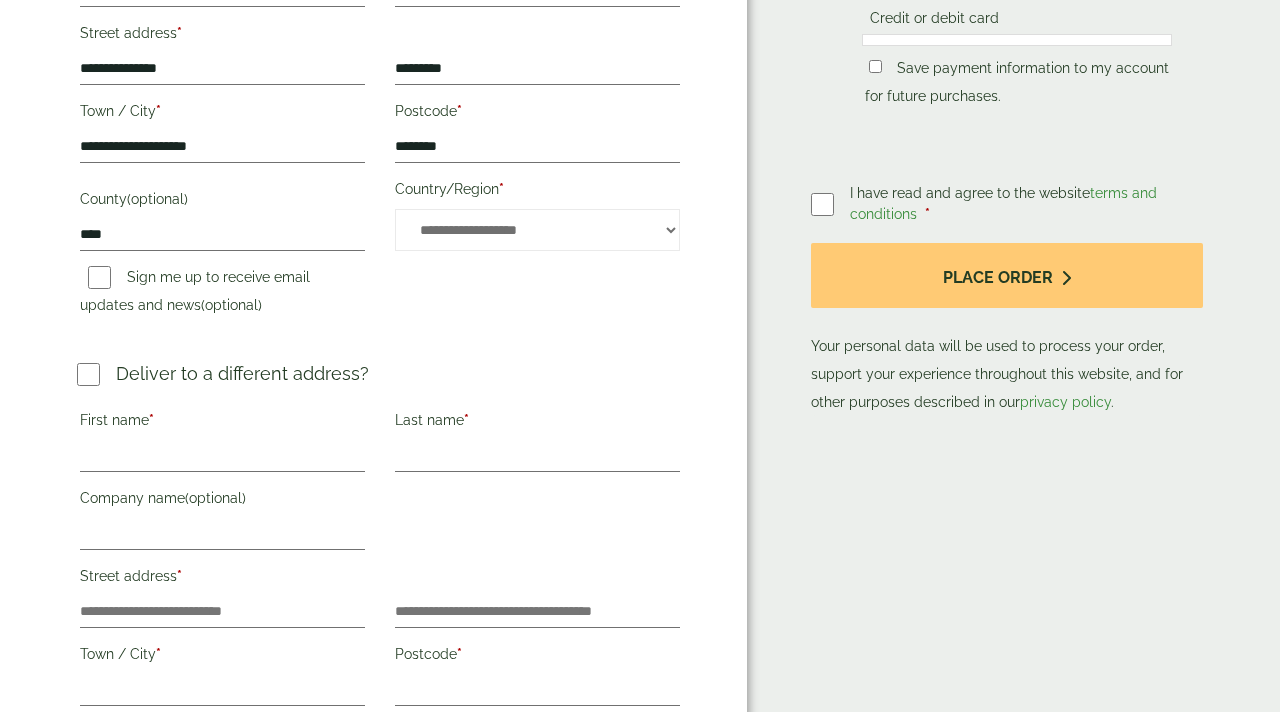 scroll, scrollTop: 506, scrollLeft: 0, axis: vertical 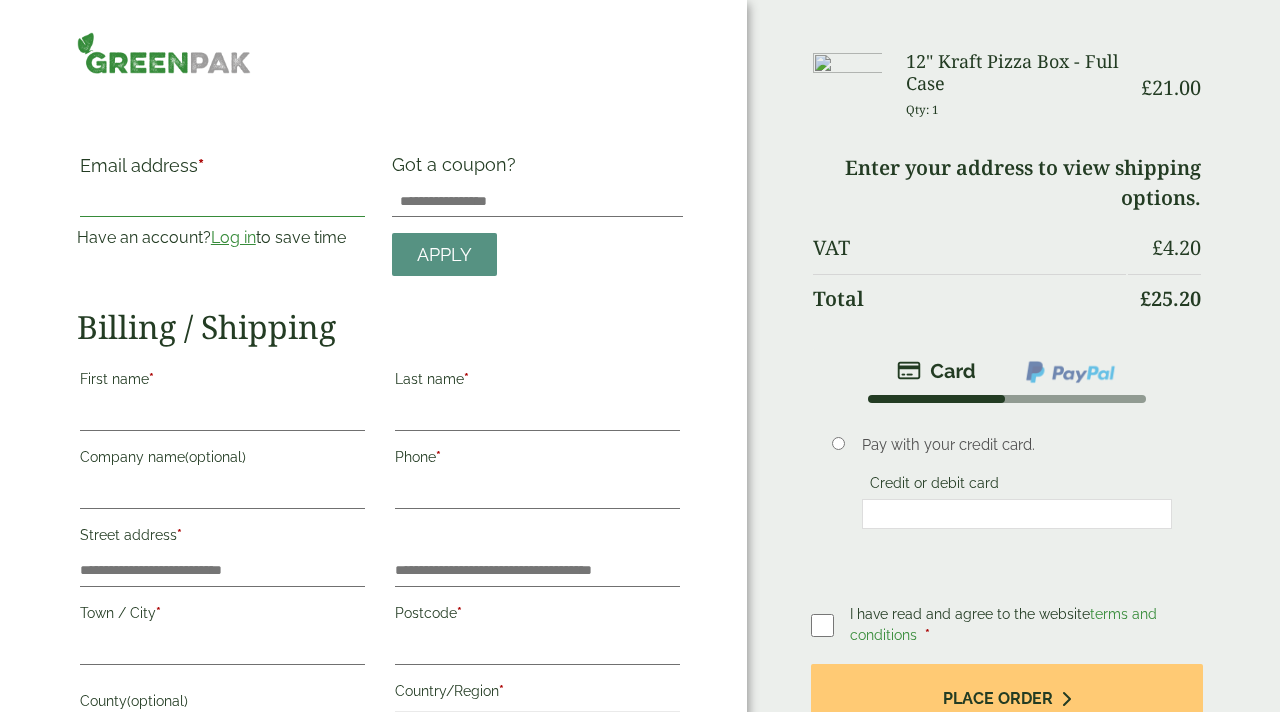 click on "Email address  *" at bounding box center (222, 201) 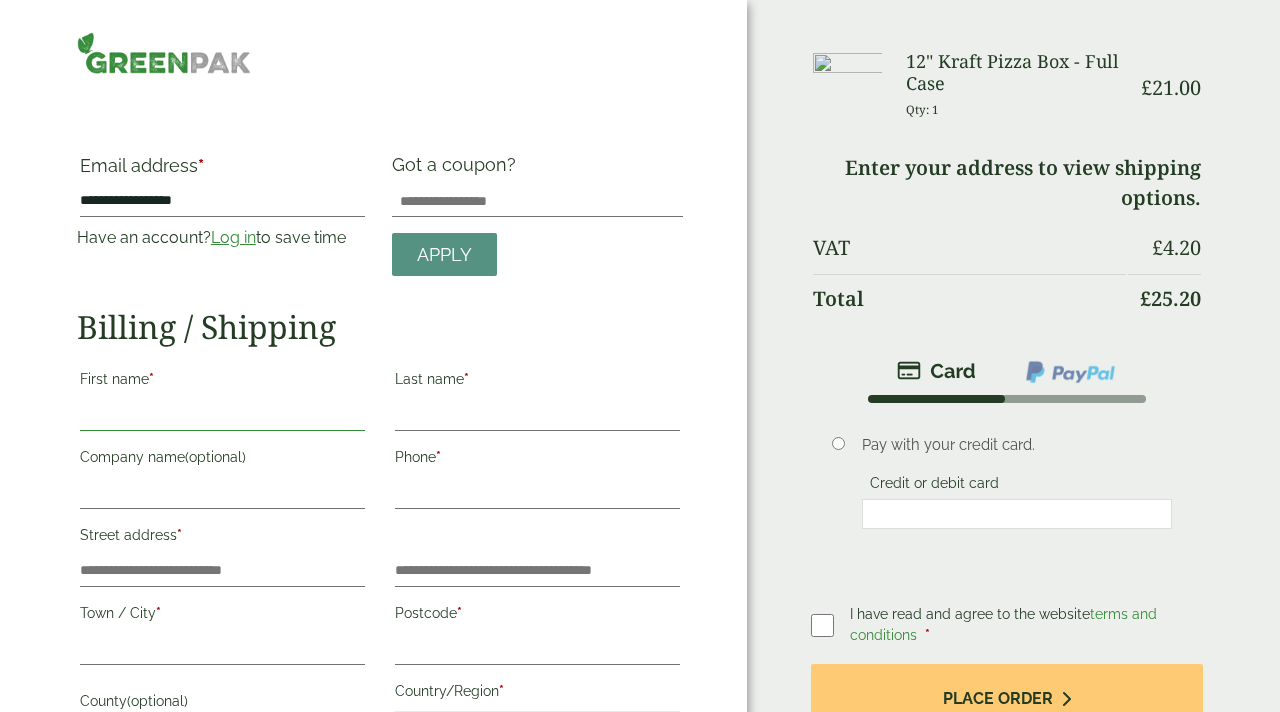 type on "*****" 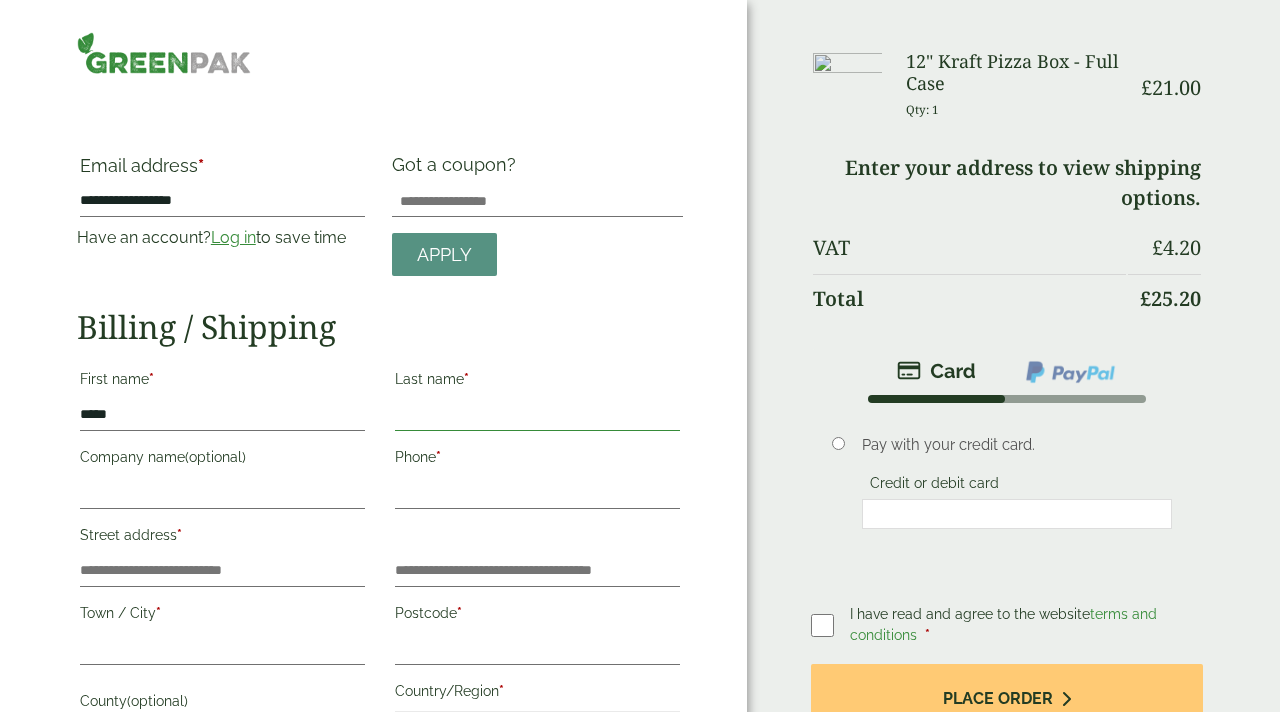 type on "**********" 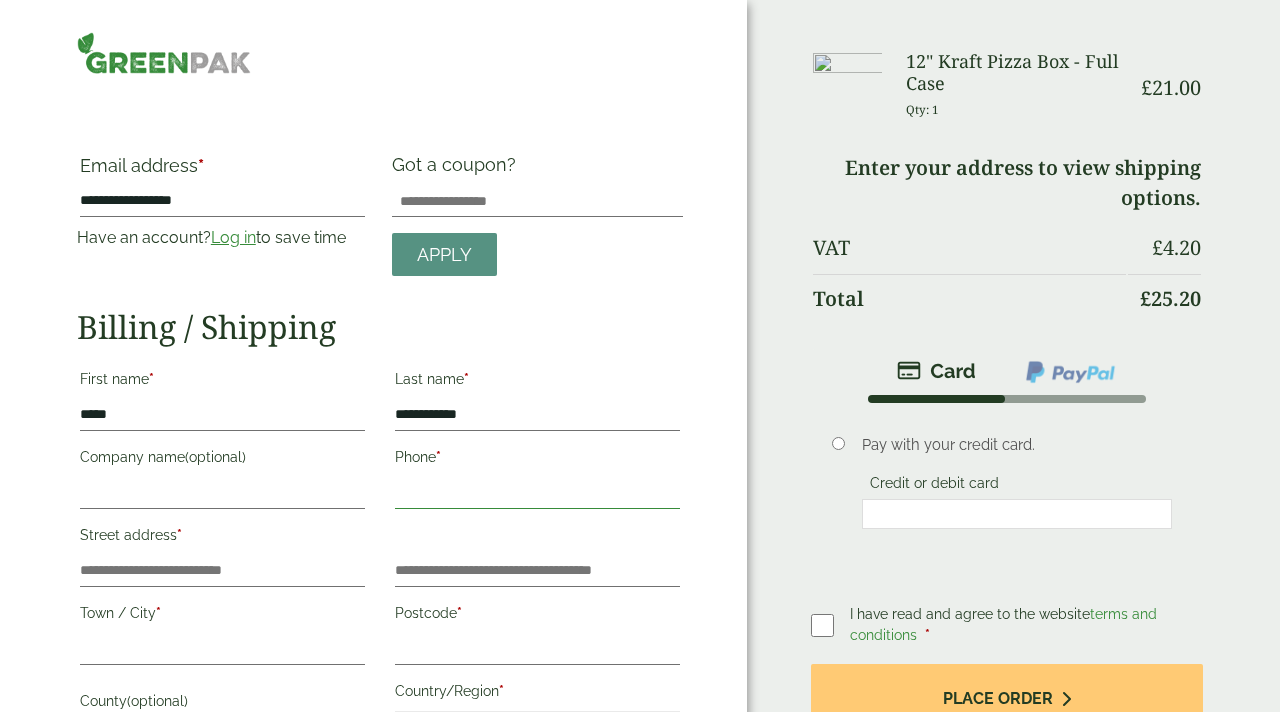 type on "**********" 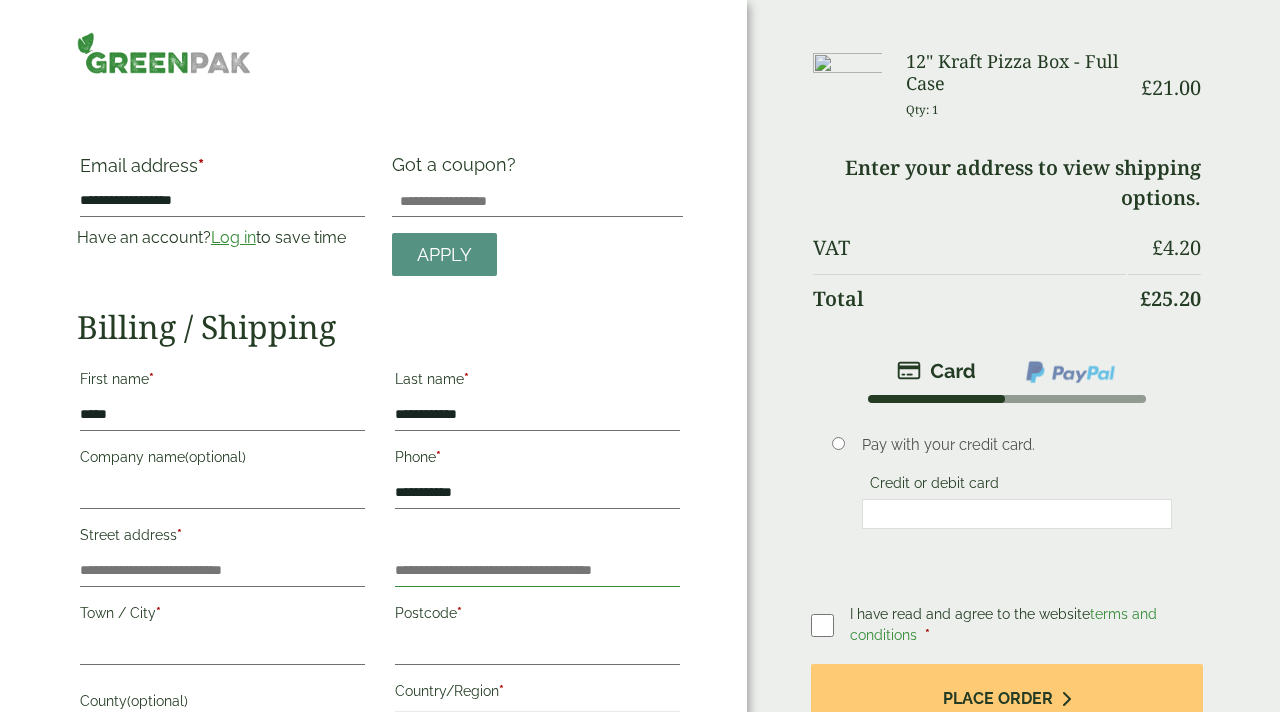 type on "*********" 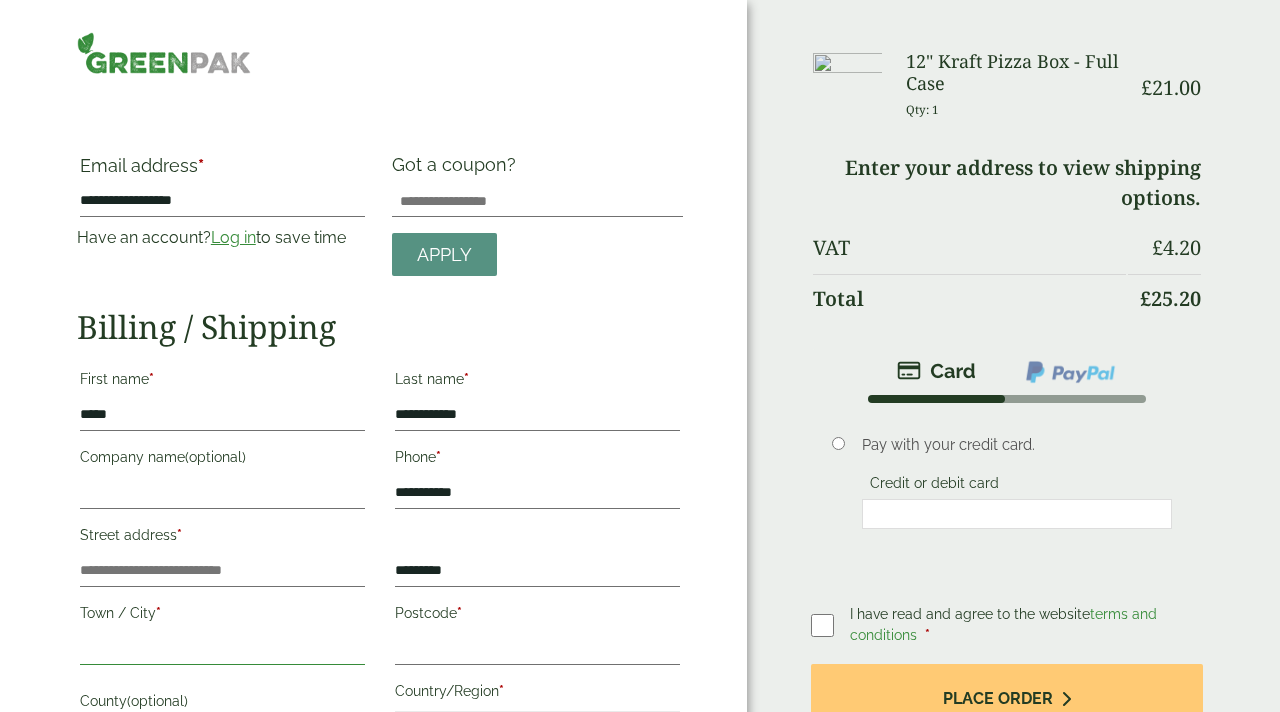 type on "**********" 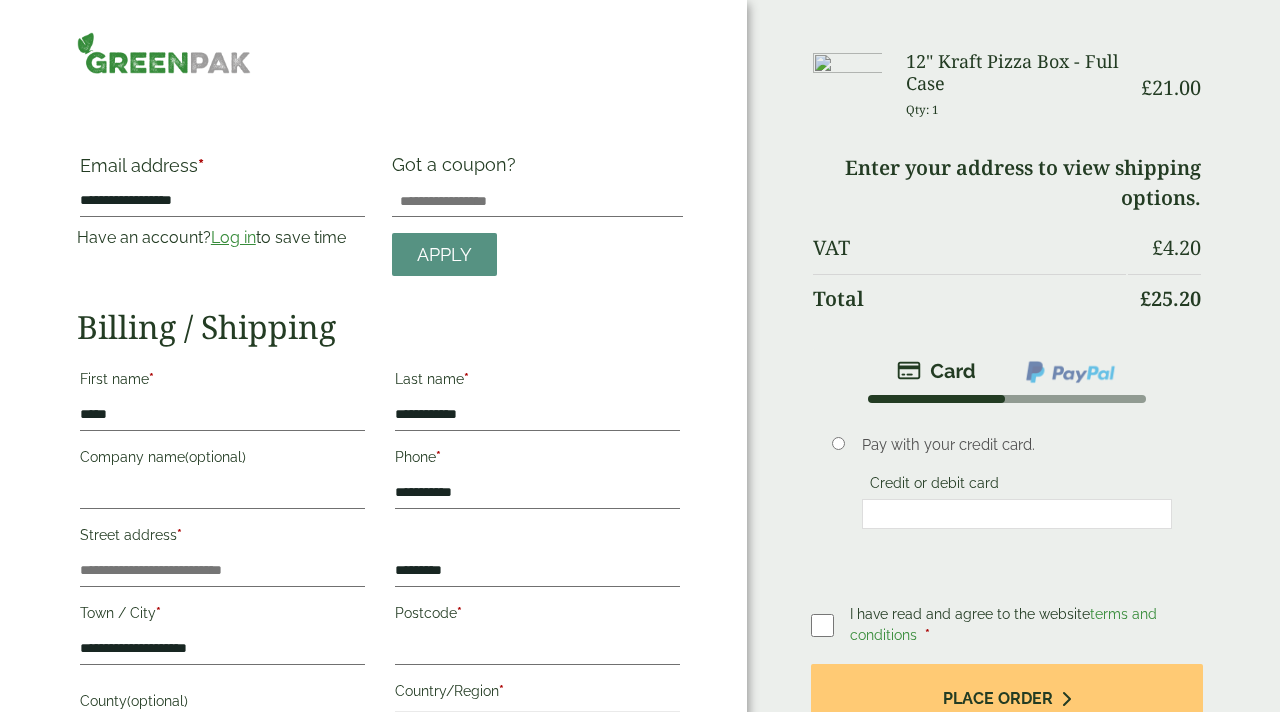 type on "****" 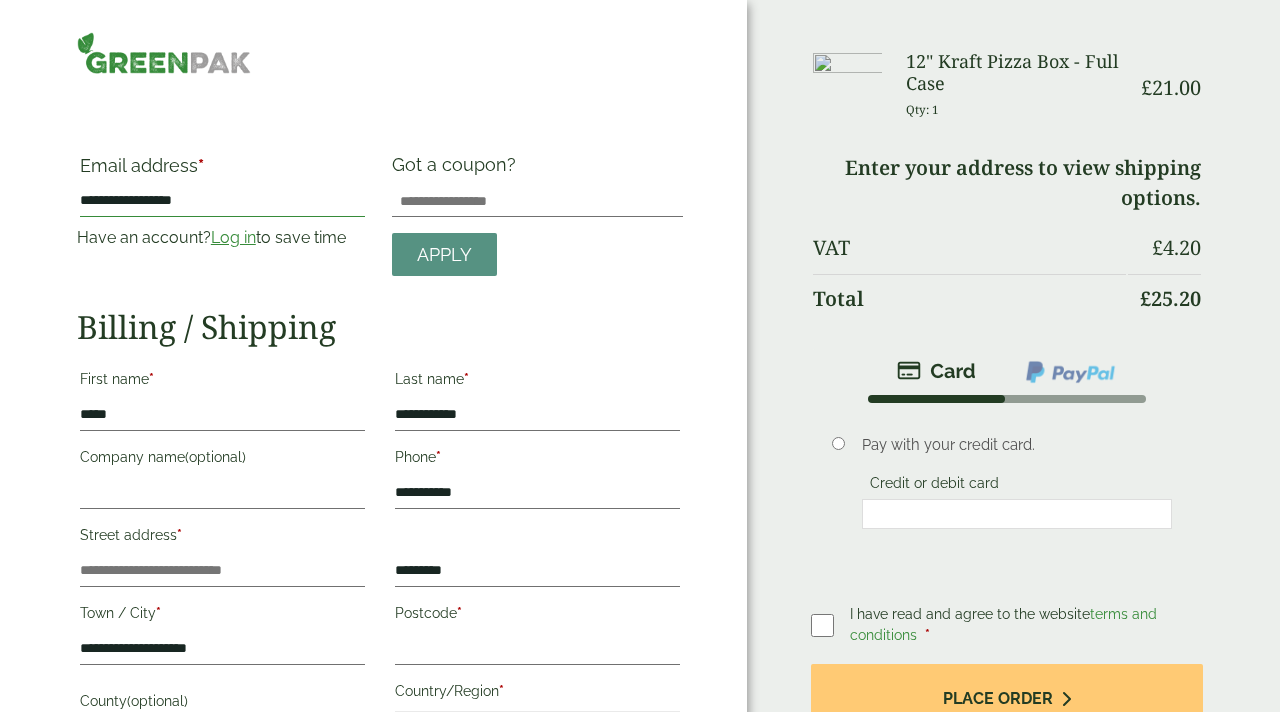 scroll, scrollTop: 41, scrollLeft: 0, axis: vertical 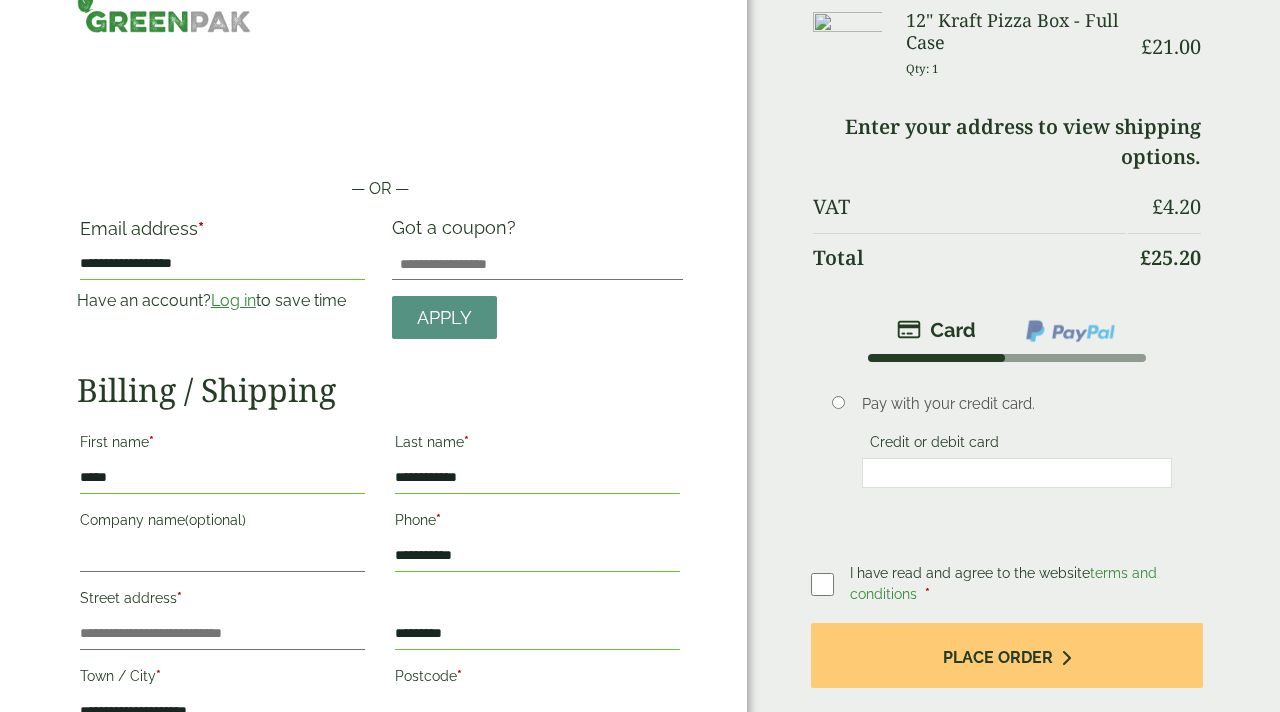 click on "Enter your address to view shipping options." at bounding box center [1007, 142] 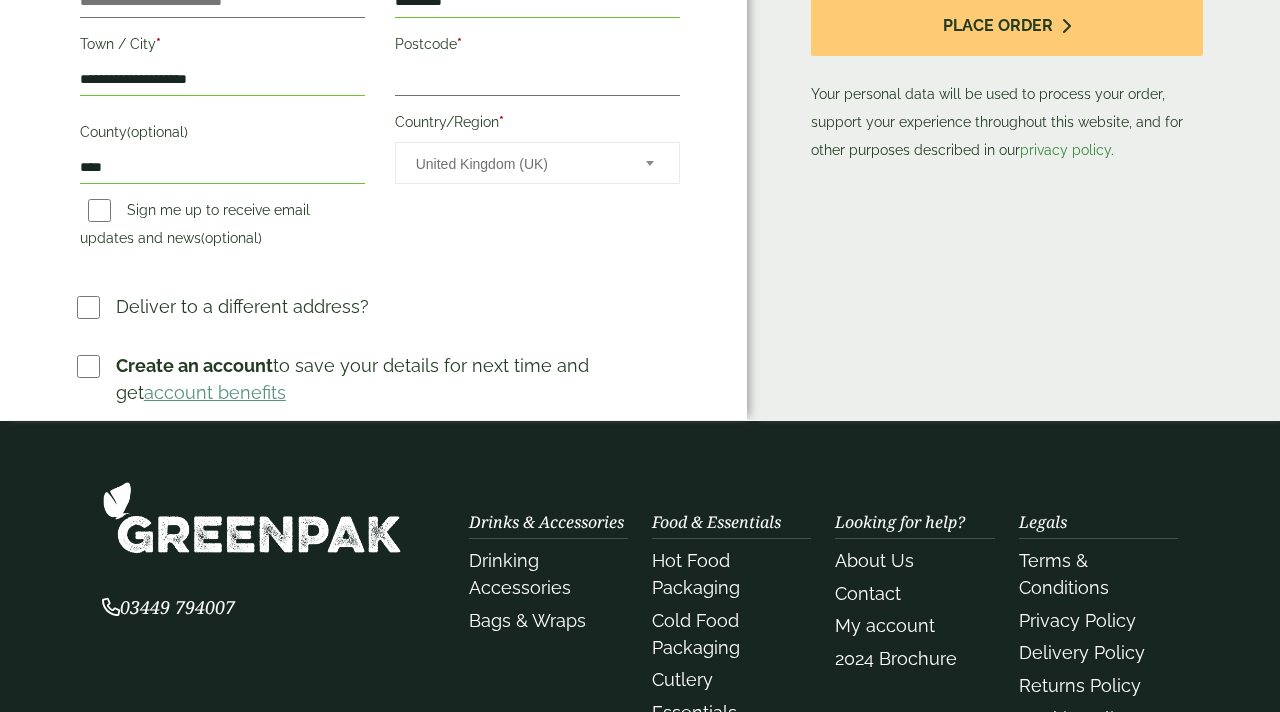 scroll, scrollTop: 676, scrollLeft: 0, axis: vertical 